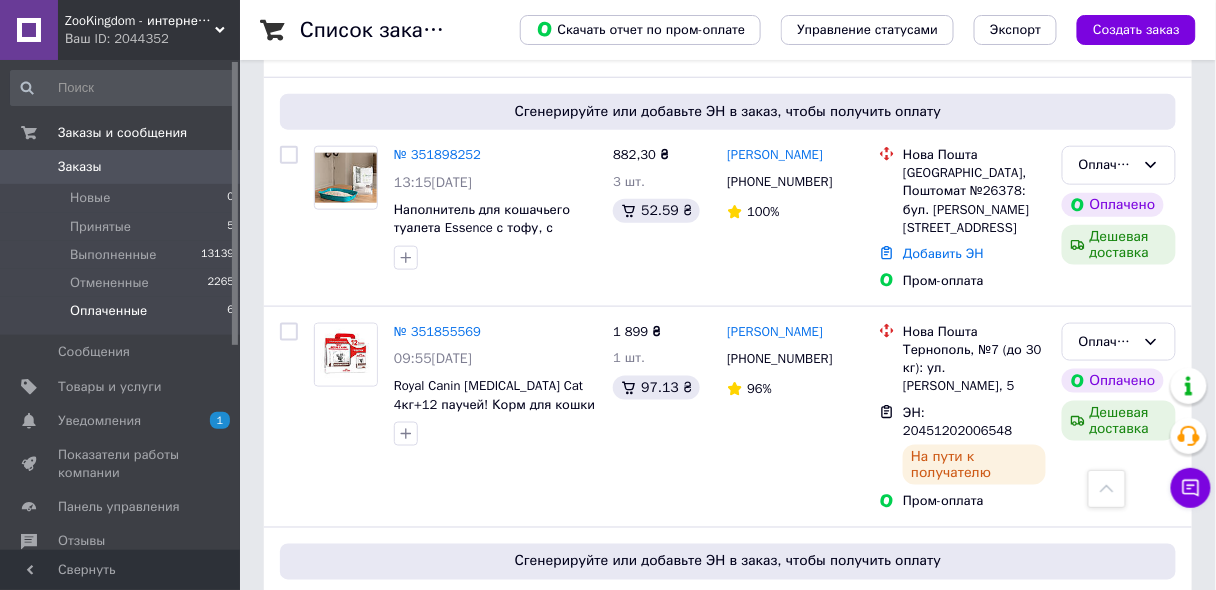 scroll, scrollTop: 216, scrollLeft: 0, axis: vertical 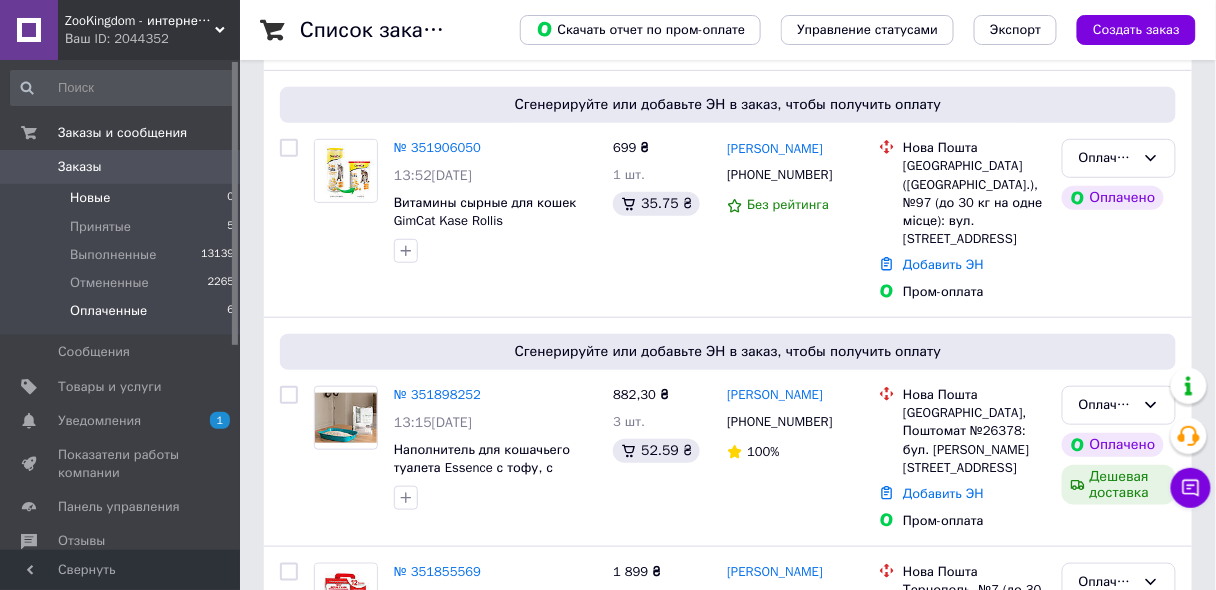 click on "Новые" at bounding box center (90, 198) 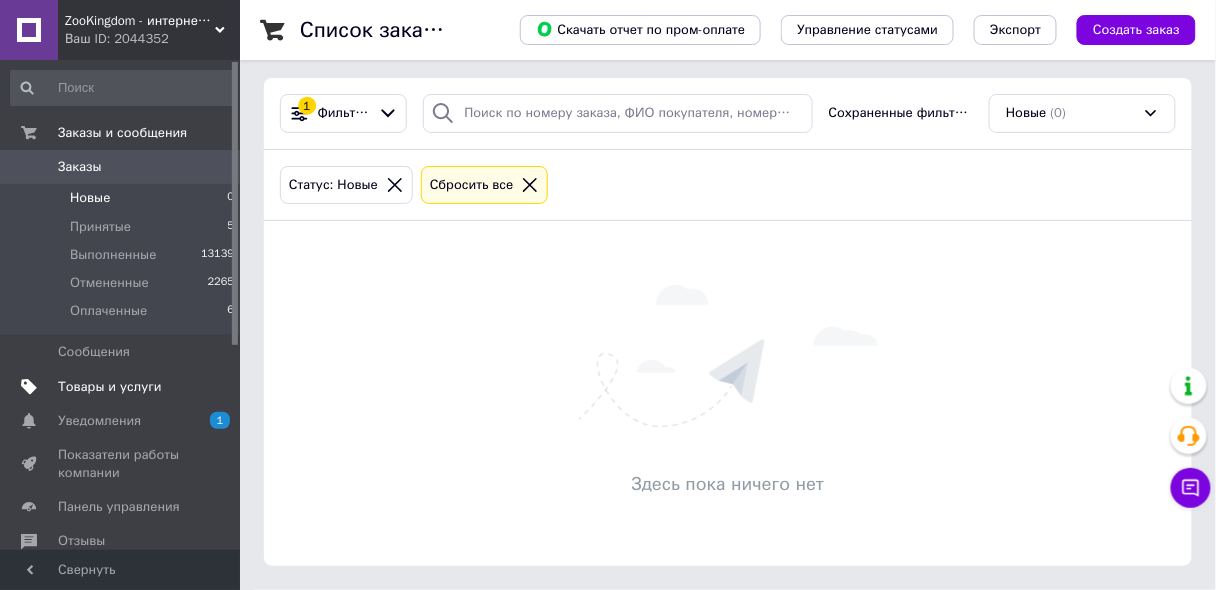 scroll, scrollTop: 0, scrollLeft: 0, axis: both 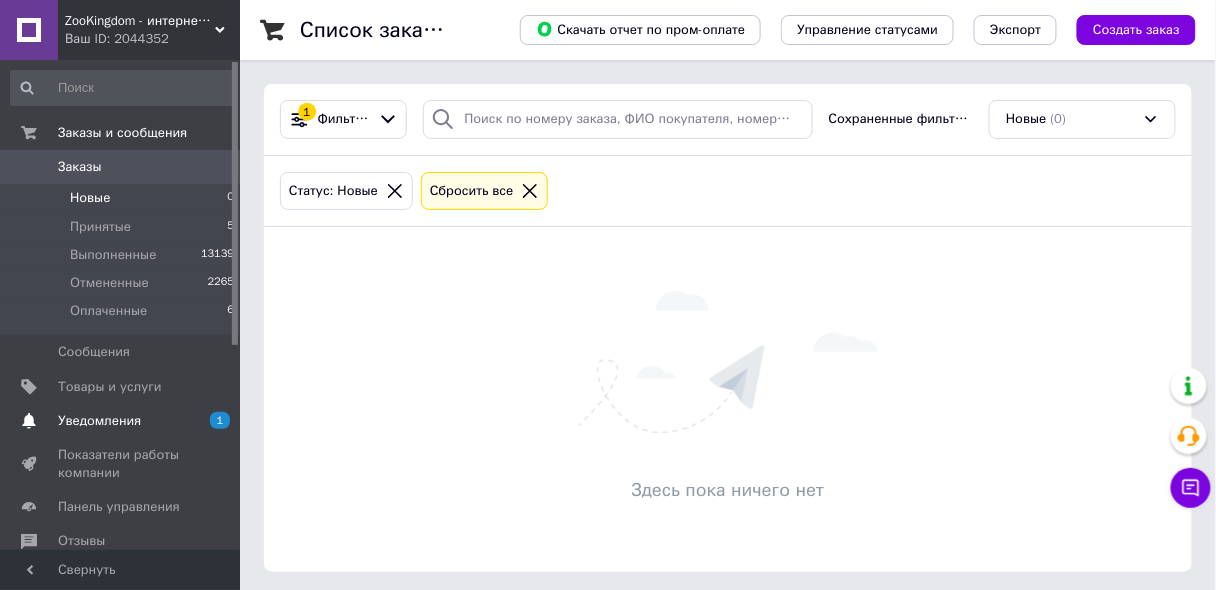 click on "Уведомления 1 0" at bounding box center [123, 421] 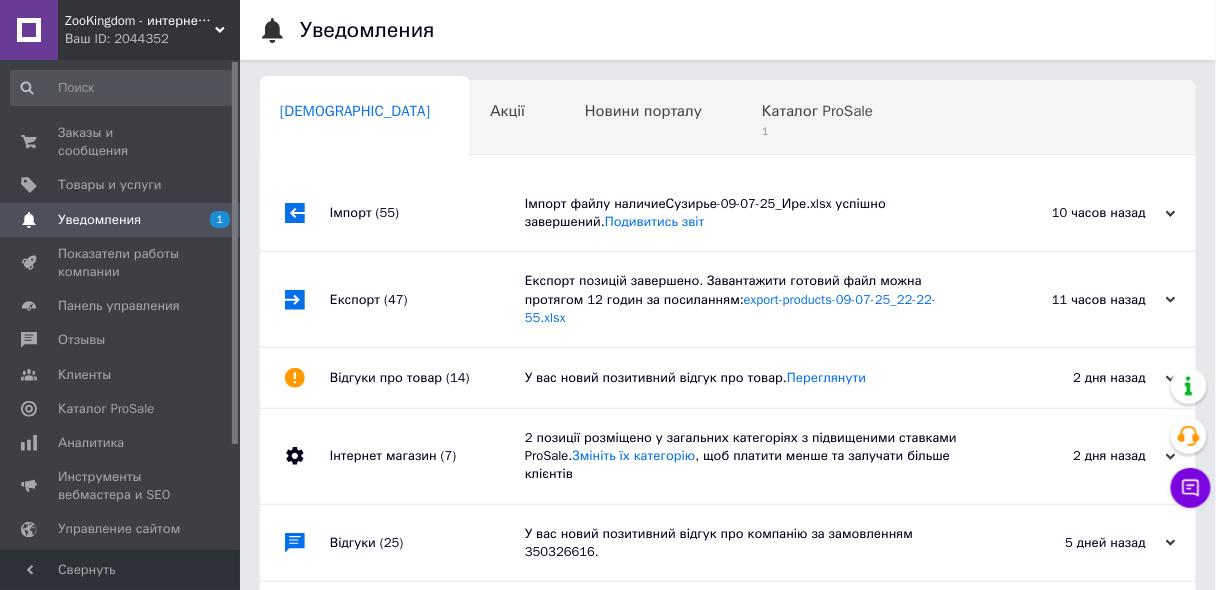 scroll, scrollTop: 0, scrollLeft: 10, axis: horizontal 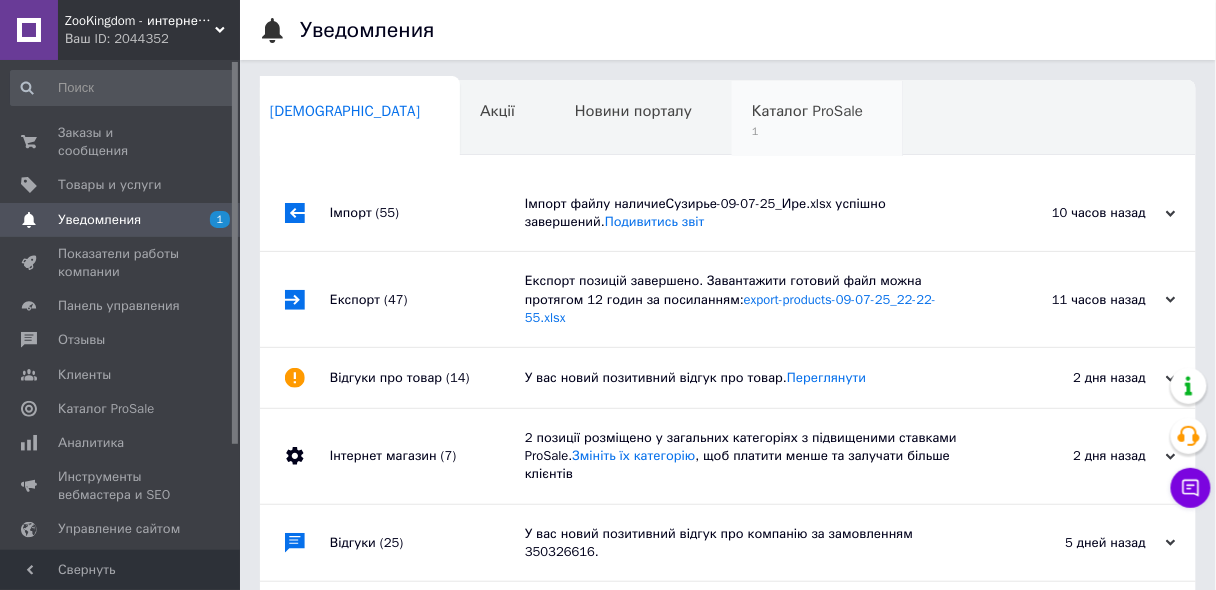 click on "Каталог ProSale" at bounding box center (807, 111) 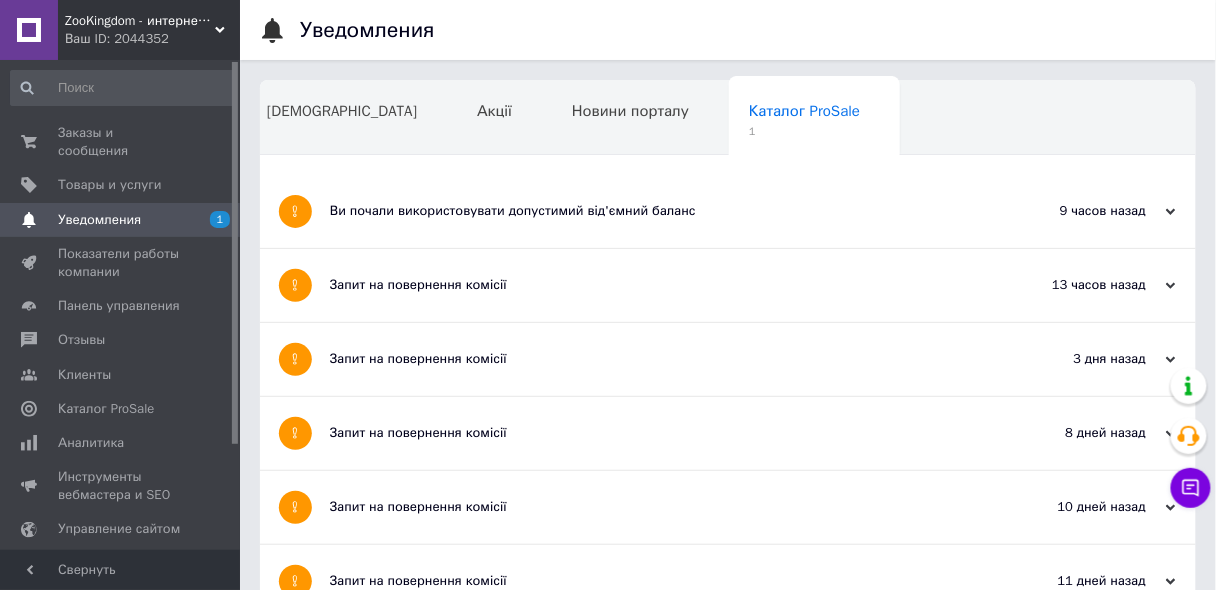 click on "Ви почали використовувати допустимий від'ємний баланс" at bounding box center (653, 211) 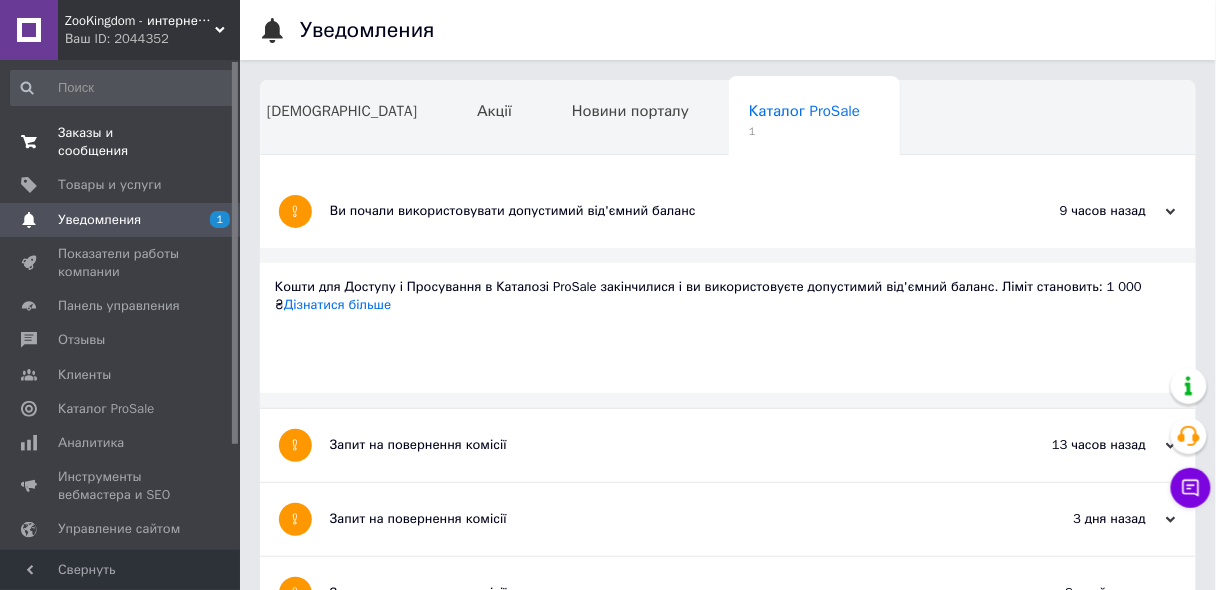 click on "Заказы и сообщения" at bounding box center (121, 142) 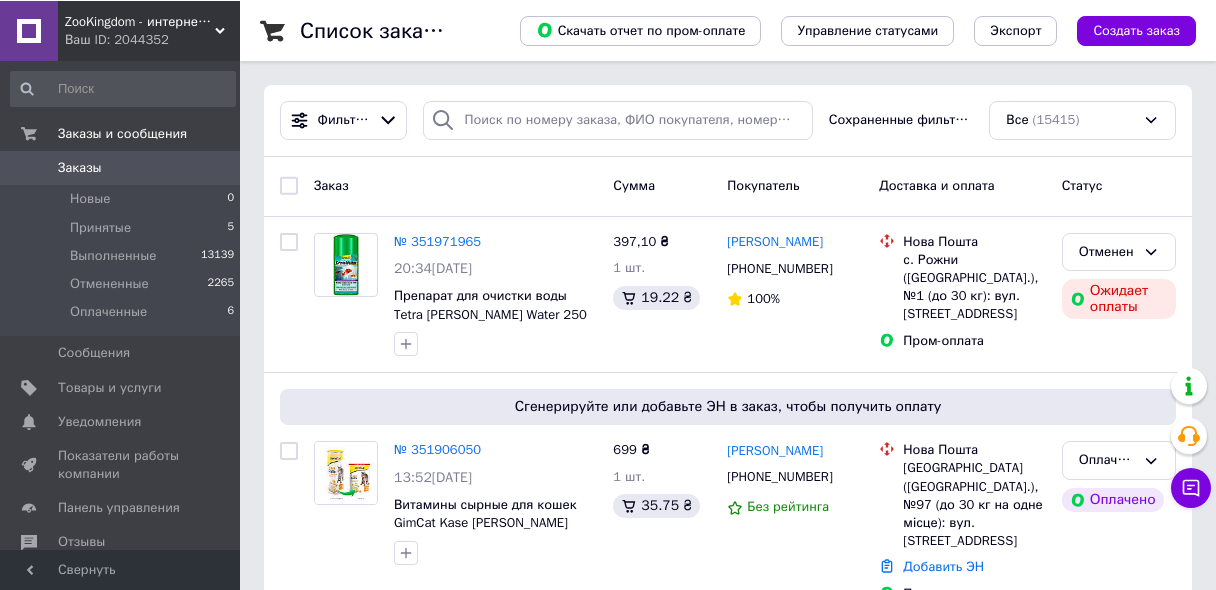 scroll, scrollTop: 169, scrollLeft: 0, axis: vertical 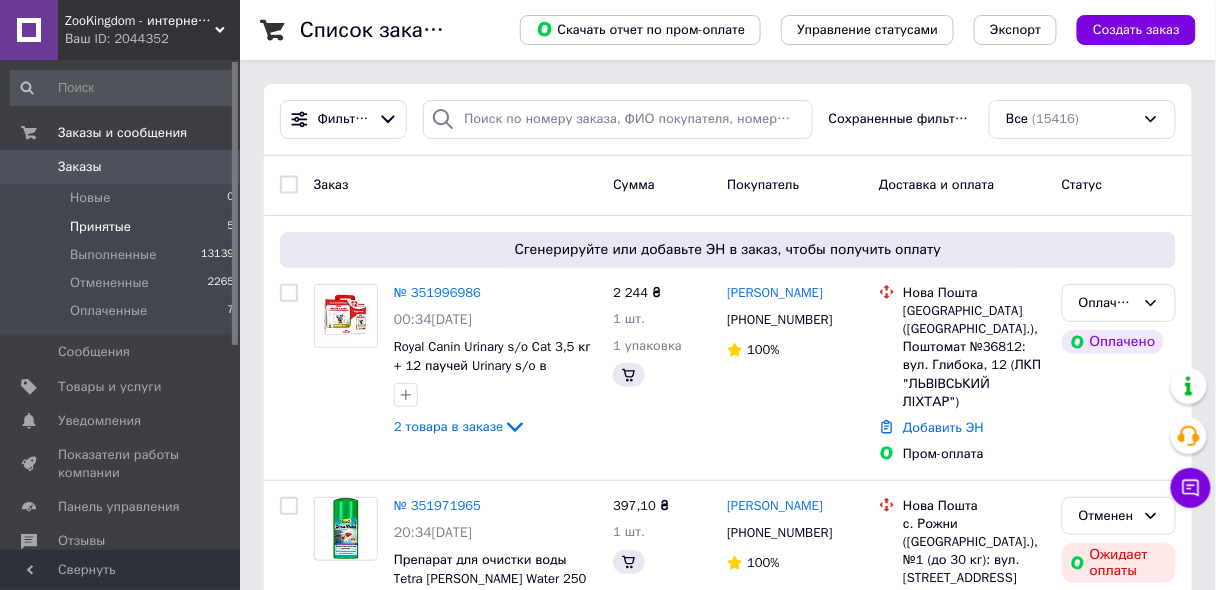 click on "Принятые" at bounding box center [100, 227] 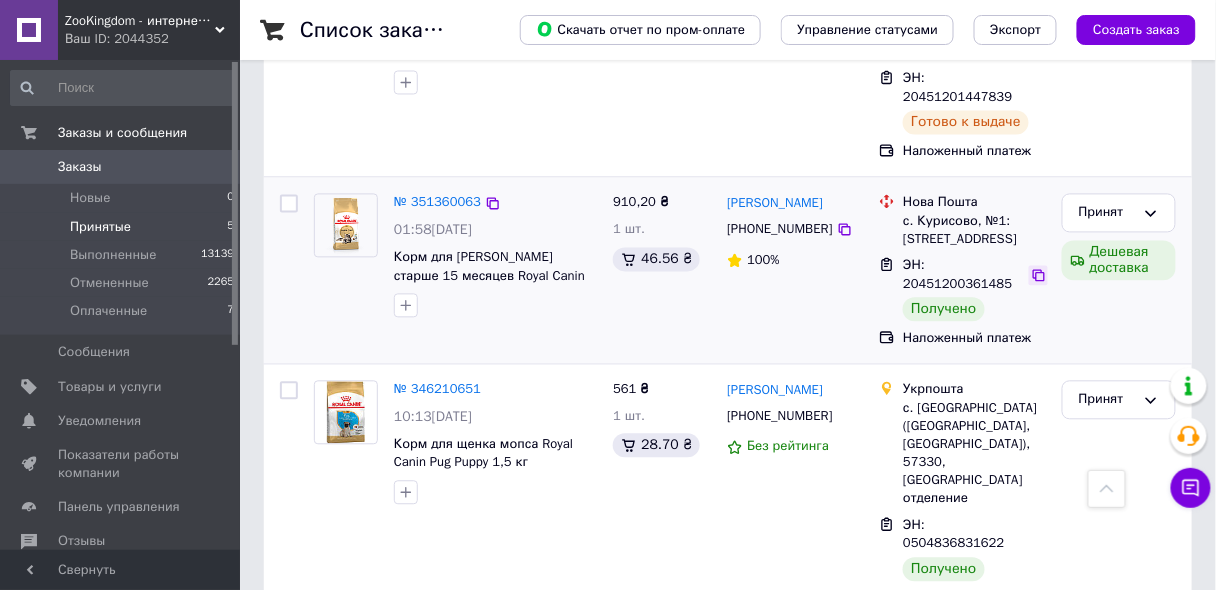 scroll, scrollTop: 836, scrollLeft: 0, axis: vertical 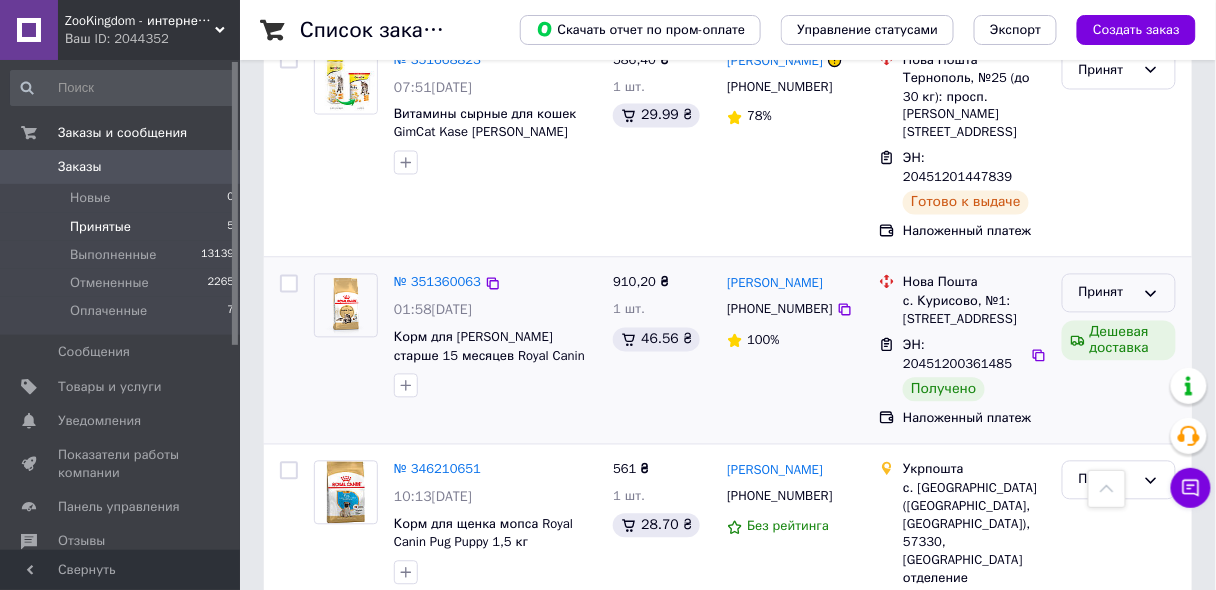 click on "Принят" at bounding box center (1107, 293) 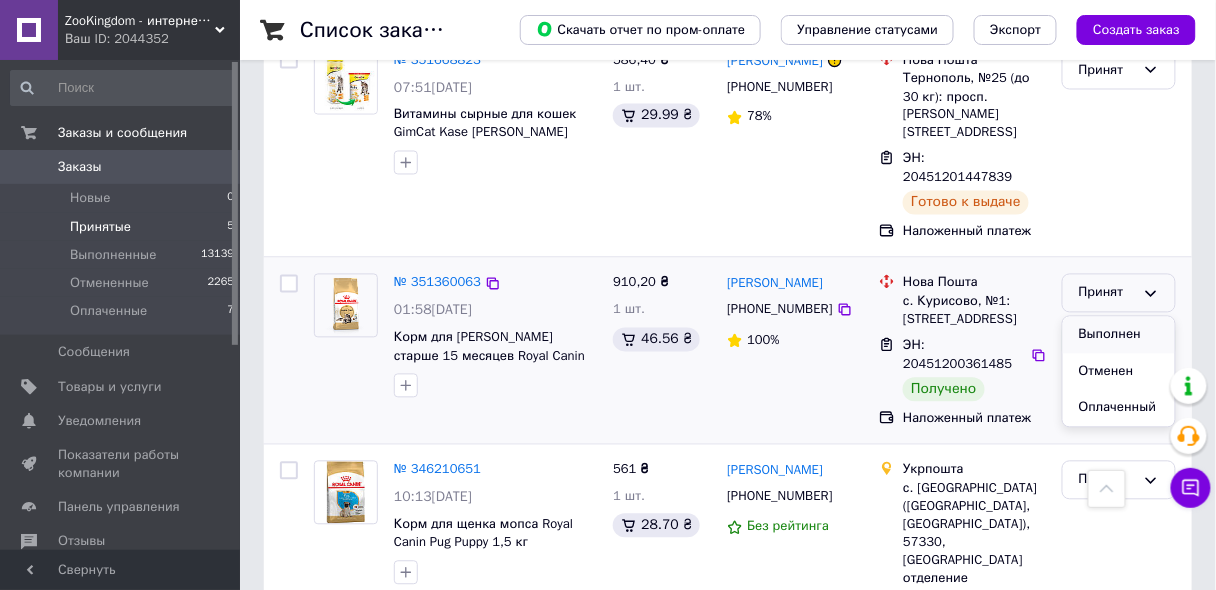 click on "Выполнен" at bounding box center [1119, 335] 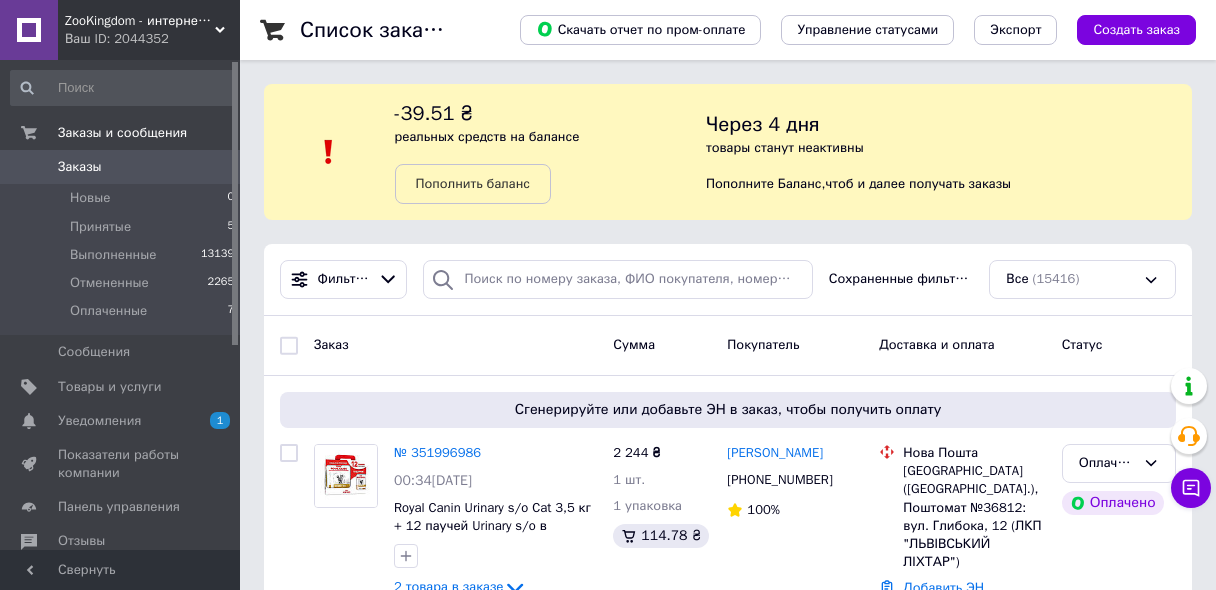 scroll, scrollTop: 0, scrollLeft: 0, axis: both 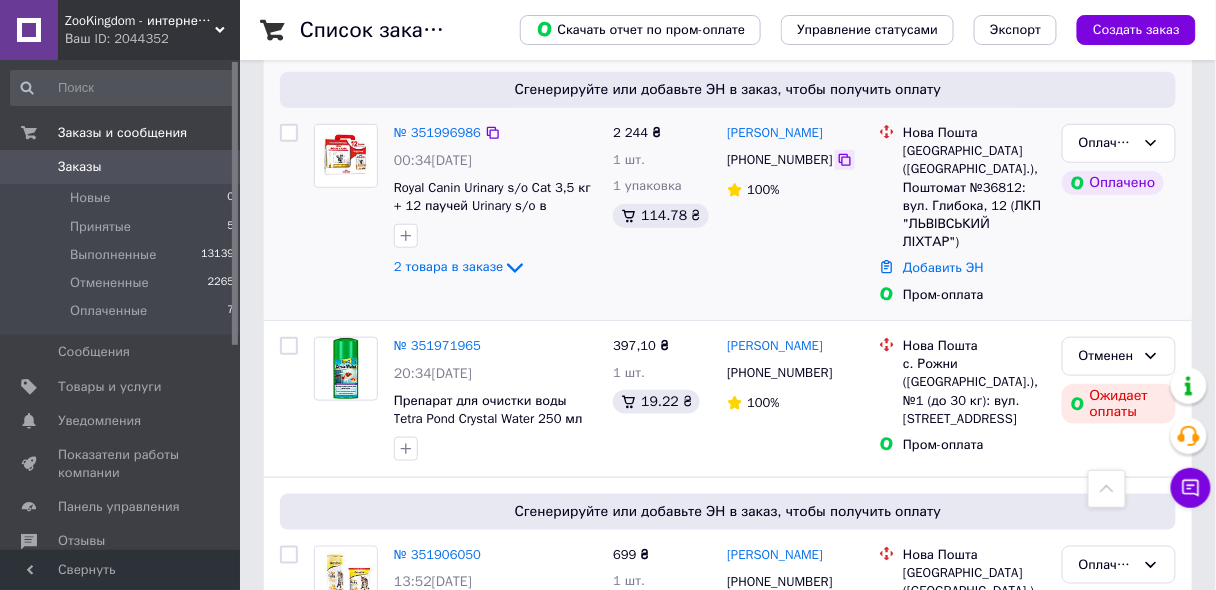 click 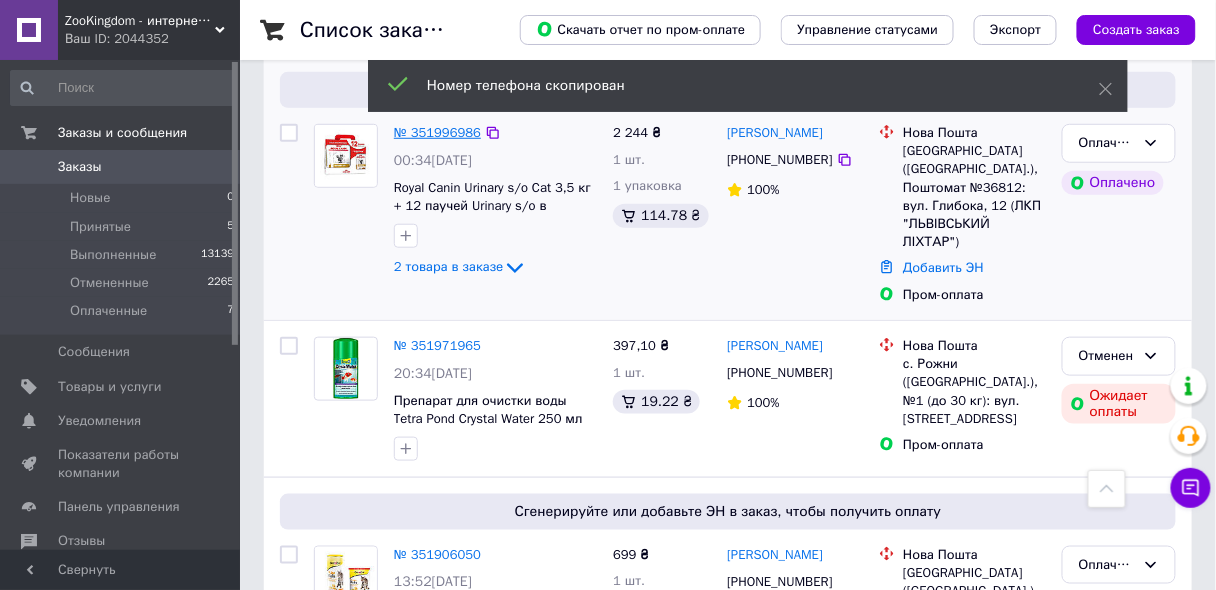 click on "№ 351996986" at bounding box center [437, 132] 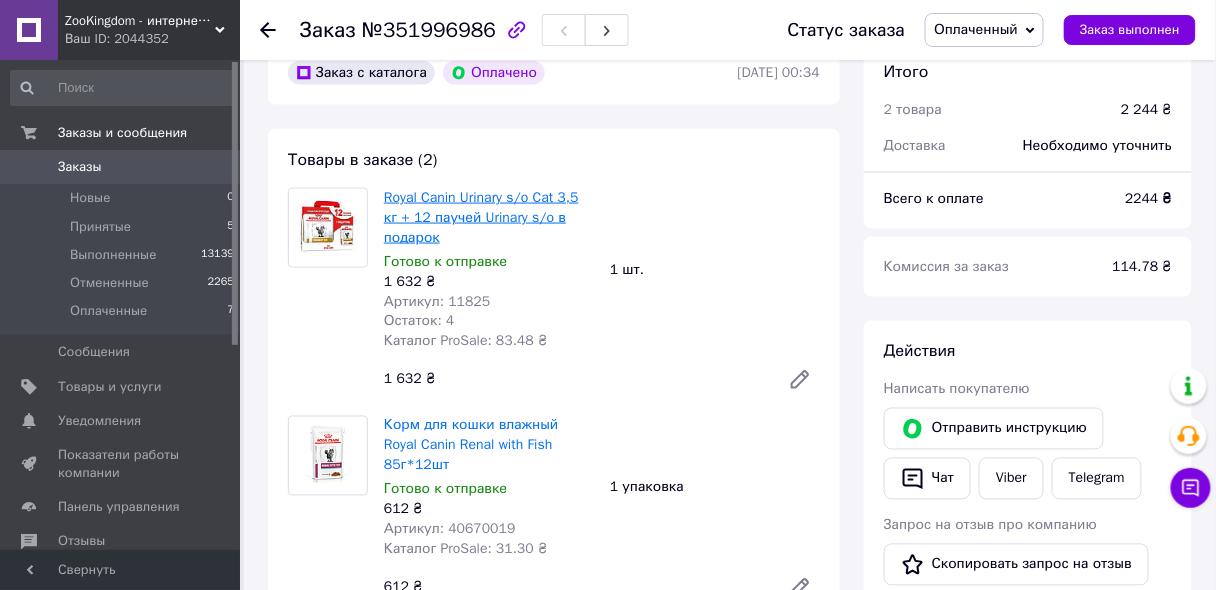scroll, scrollTop: 720, scrollLeft: 0, axis: vertical 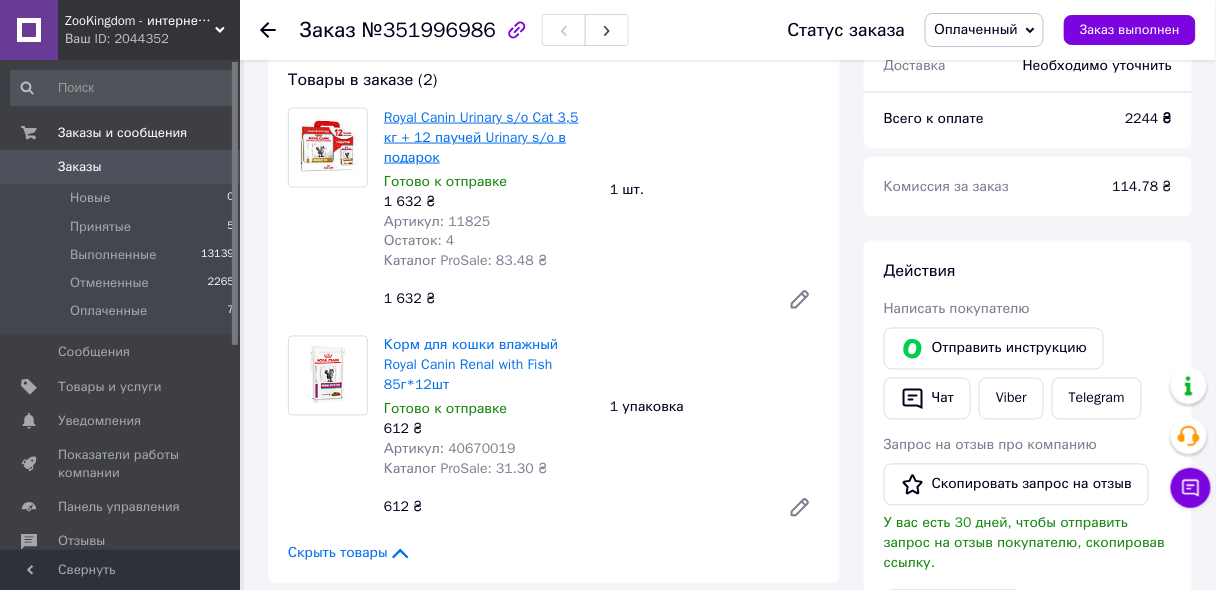 click on "Royal Canin Urinary s/o Cat 3,5 кг + 12 паучей Urinary s/o в подарок" at bounding box center (481, 137) 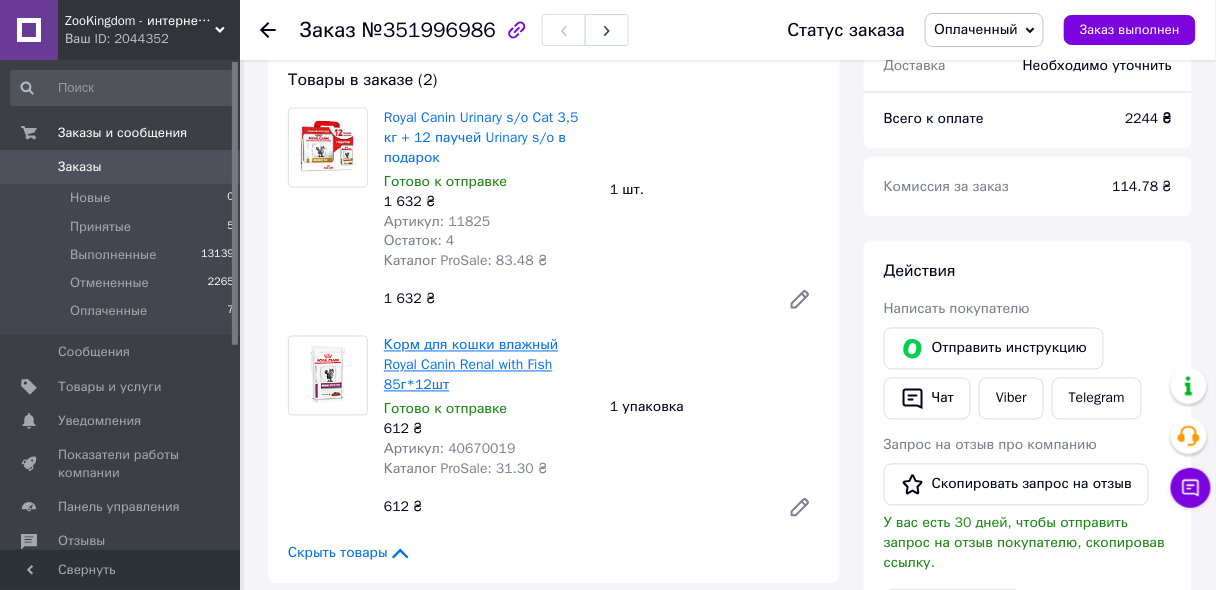 click on "Корм для кошки влажный Royal Canin Renal with Fish 85г*12шт" at bounding box center [471, 365] 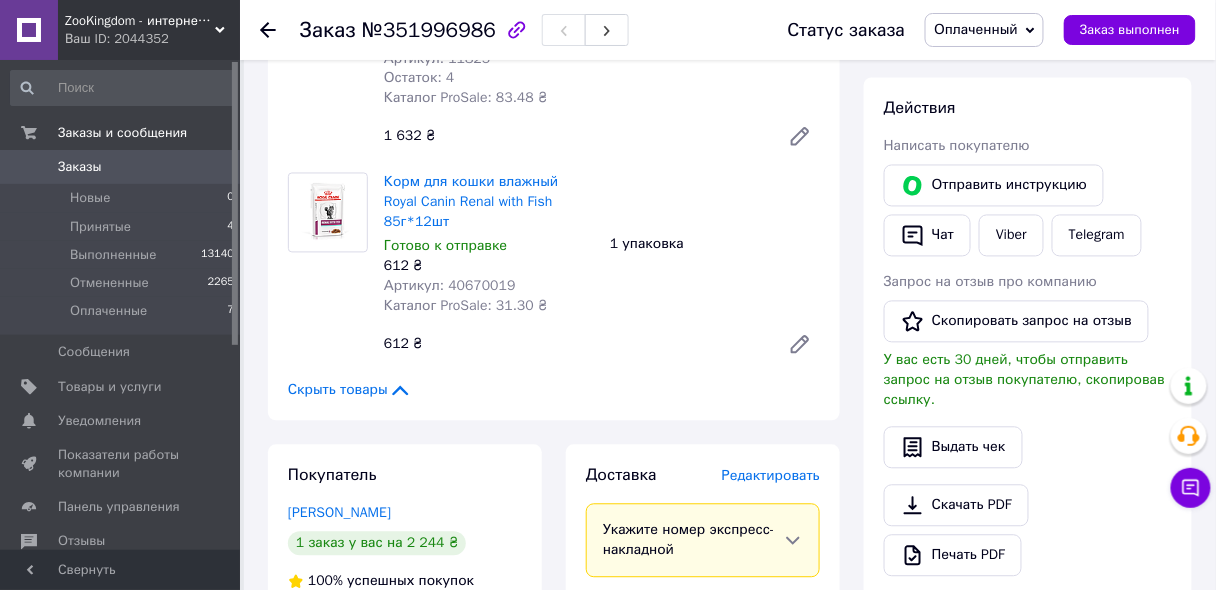 scroll, scrollTop: 1123, scrollLeft: 0, axis: vertical 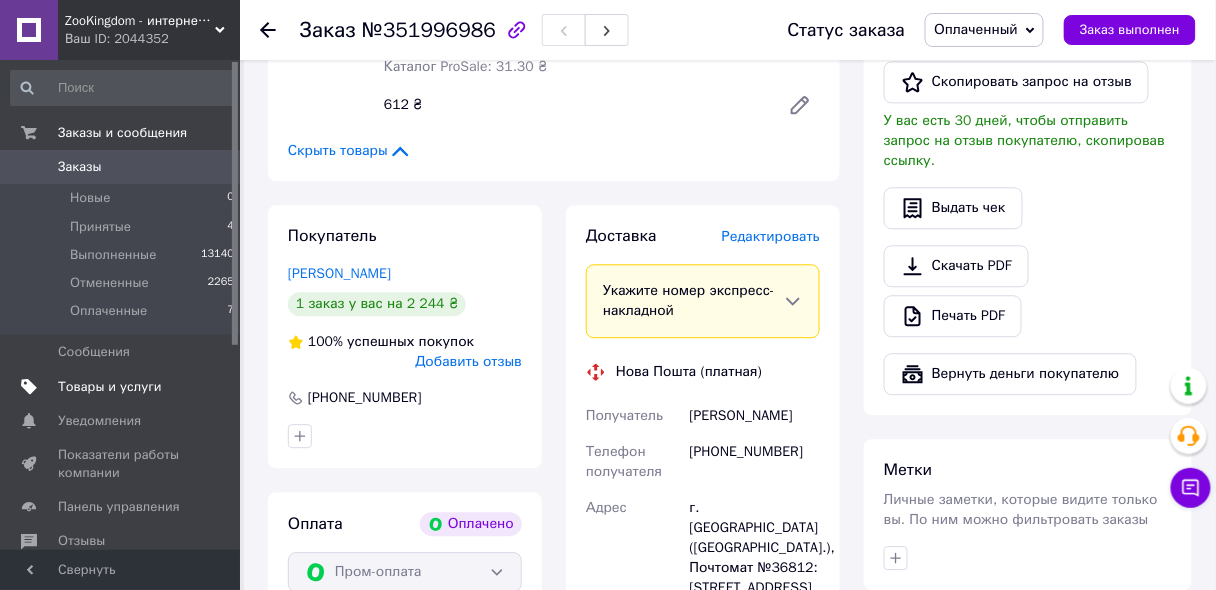 click on "Товары и услуги" at bounding box center (110, 387) 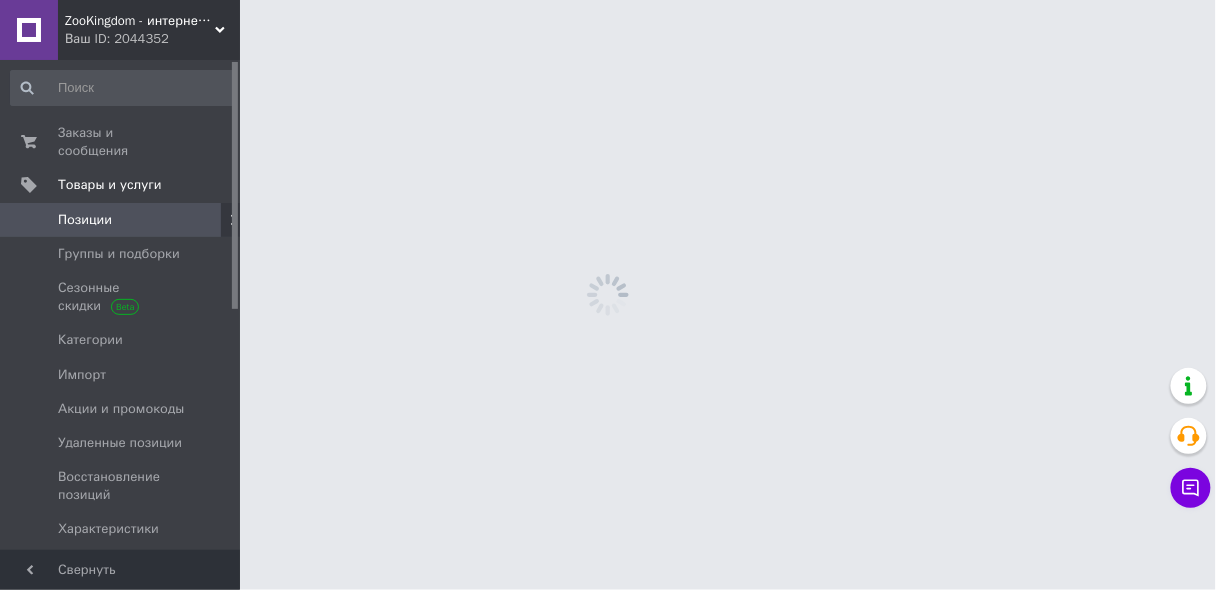 scroll, scrollTop: 0, scrollLeft: 0, axis: both 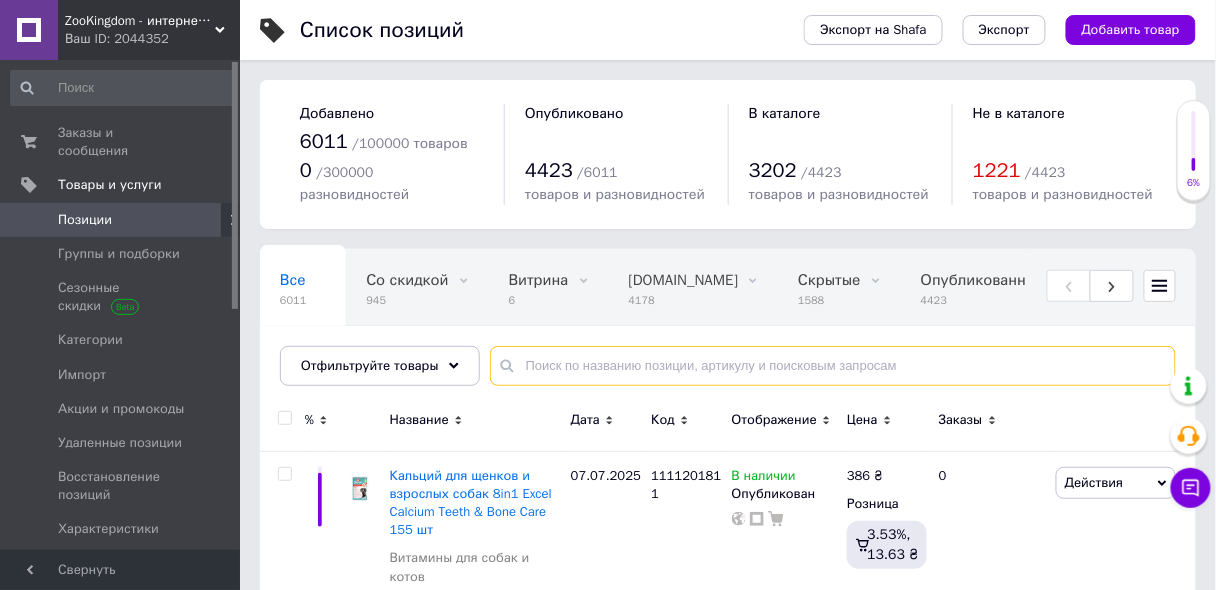 click at bounding box center (833, 366) 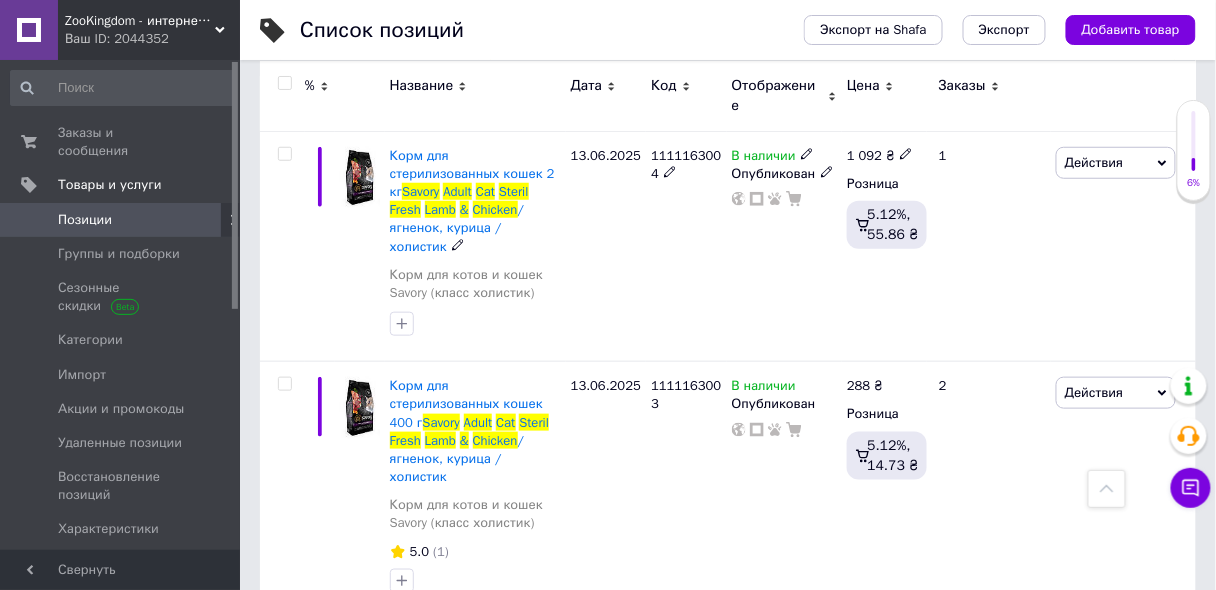 scroll, scrollTop: 480, scrollLeft: 0, axis: vertical 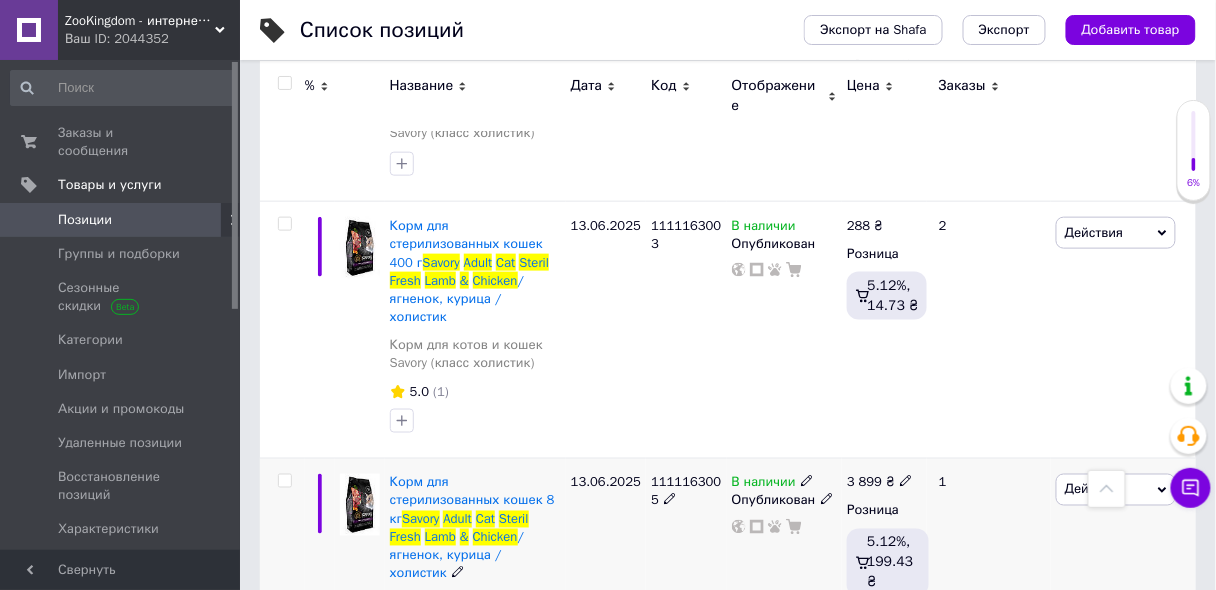 type on "Savory Adult Cat Steril Fresh Lamb & Chicken" 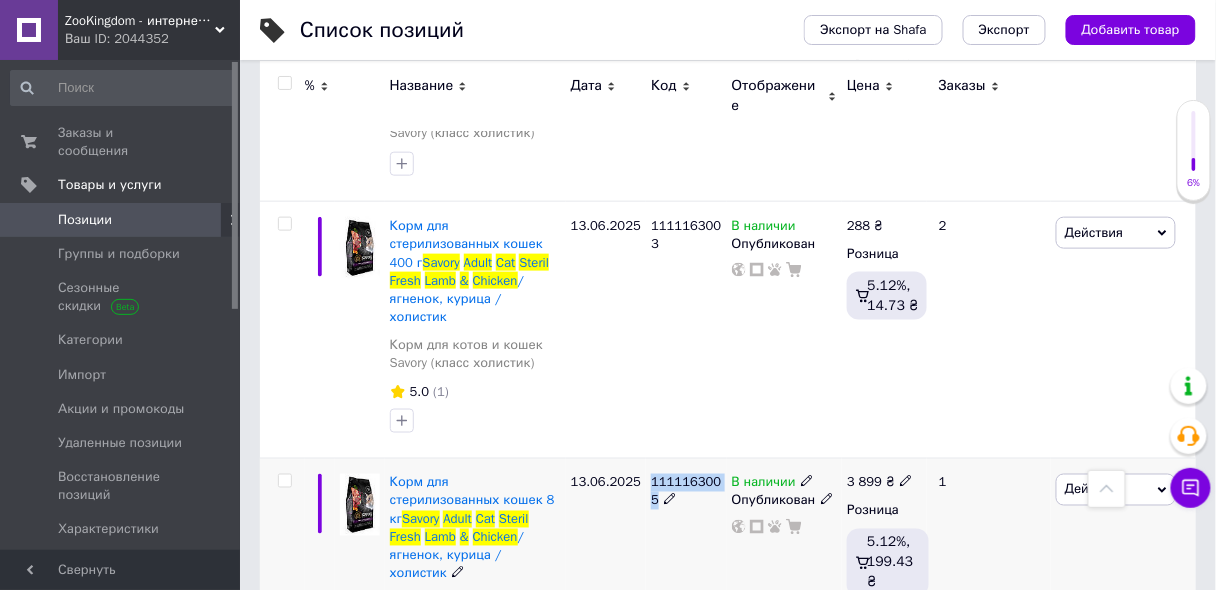 drag, startPoint x: 644, startPoint y: 389, endPoint x: 718, endPoint y: 389, distance: 74 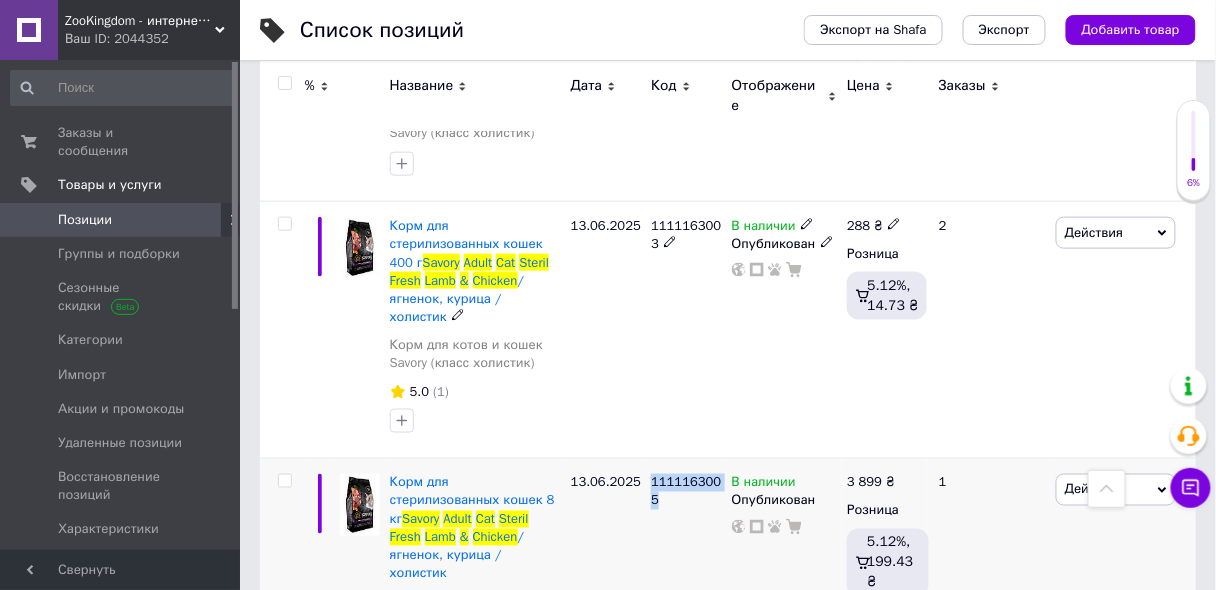 scroll, scrollTop: 467, scrollLeft: 0, axis: vertical 